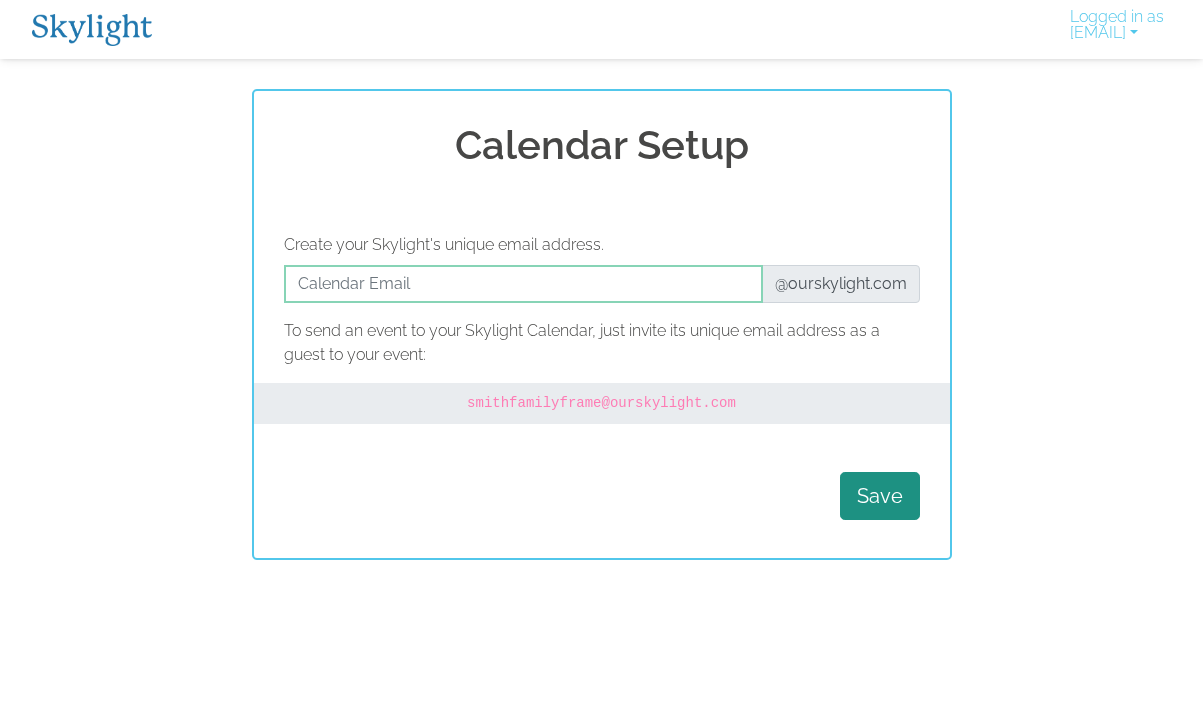 scroll, scrollTop: 0, scrollLeft: 0, axis: both 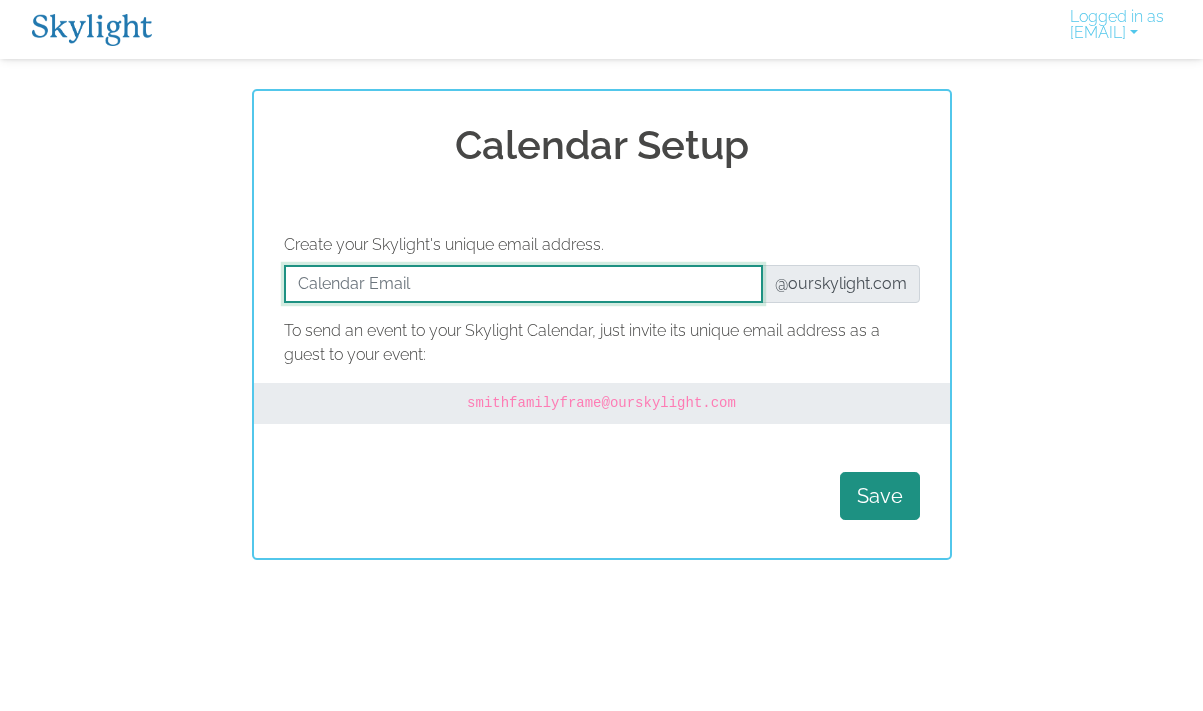 click at bounding box center [523, 284] 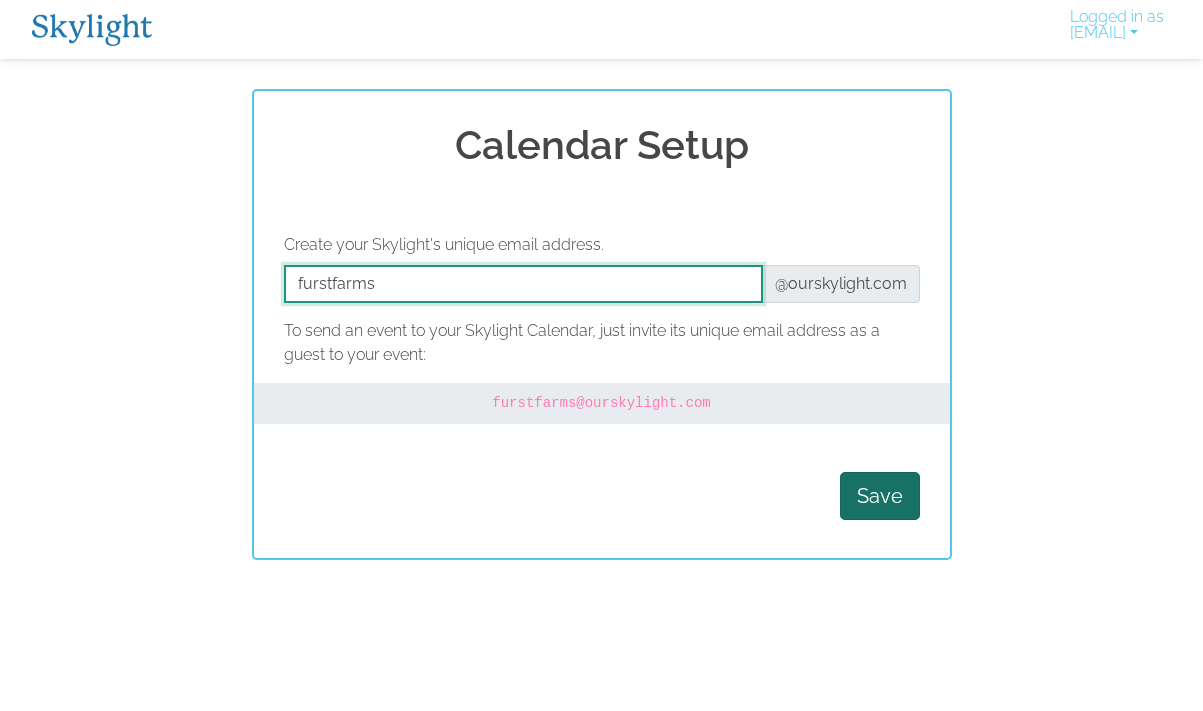 type on "furstfarms" 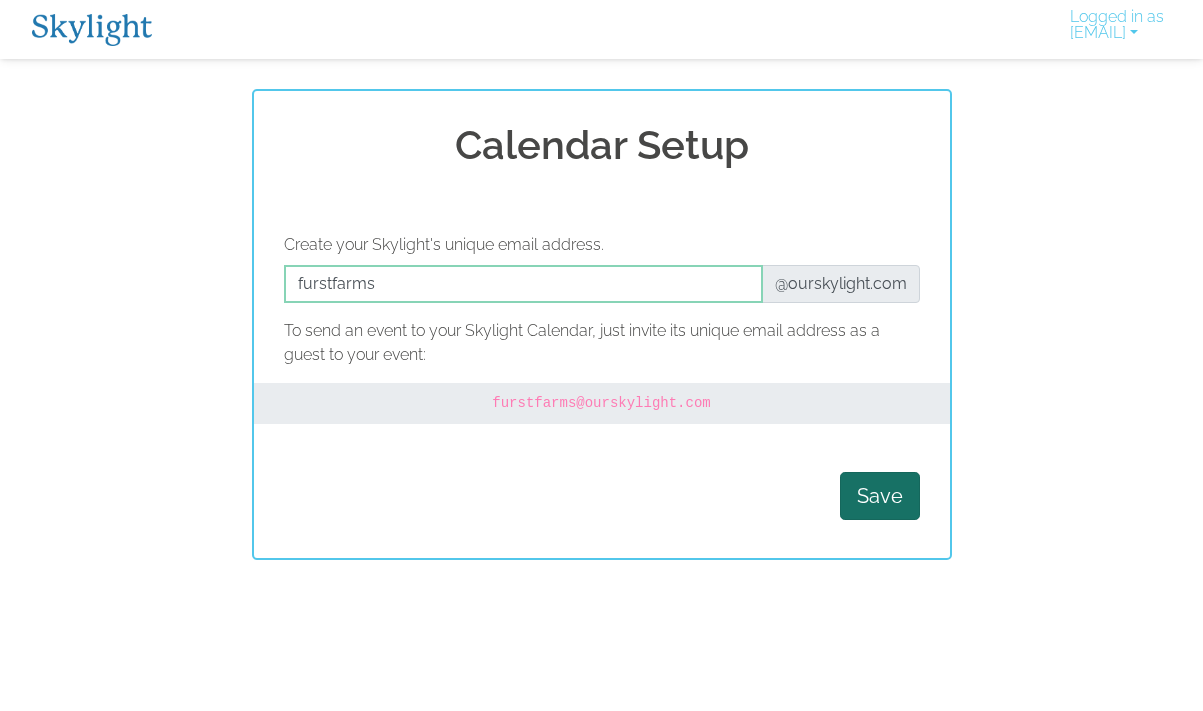click on "Save" at bounding box center [880, 496] 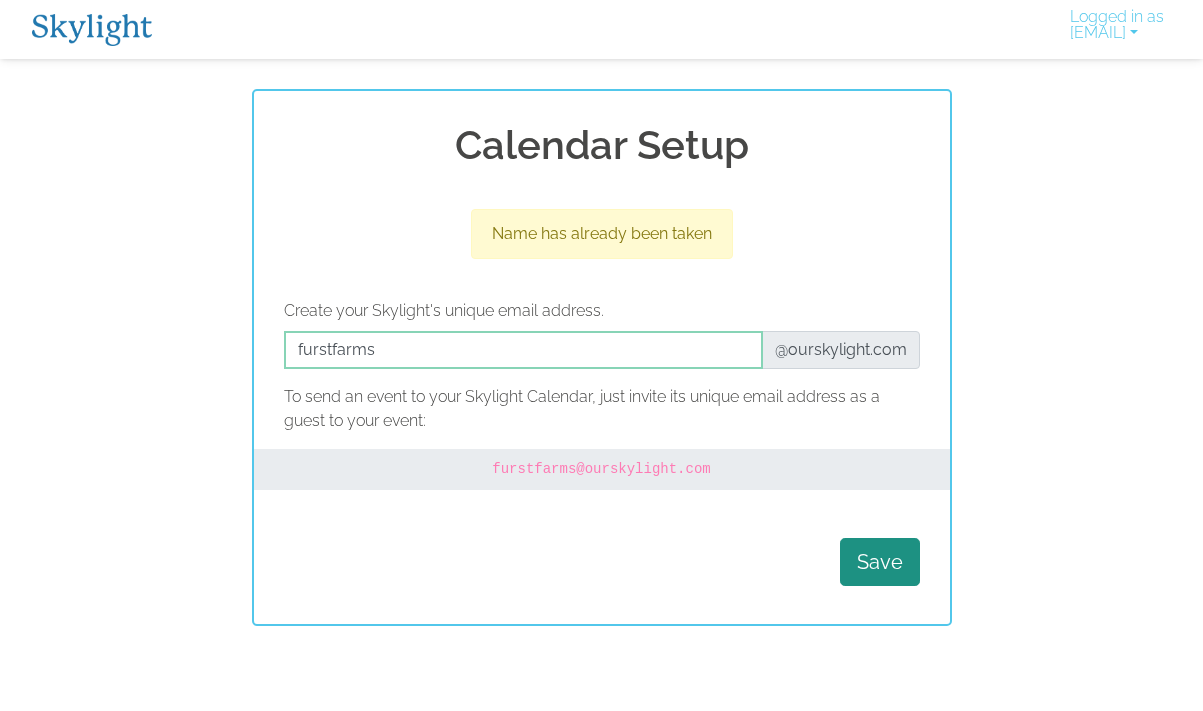 click on "Calendar Setup Name has already been taken Create your Skylight's unique email address. @example.com To send an event to your Skylight Calendar, just invite its unique email address as a guest to your event: [EMAIL] Save" at bounding box center [601, 357] 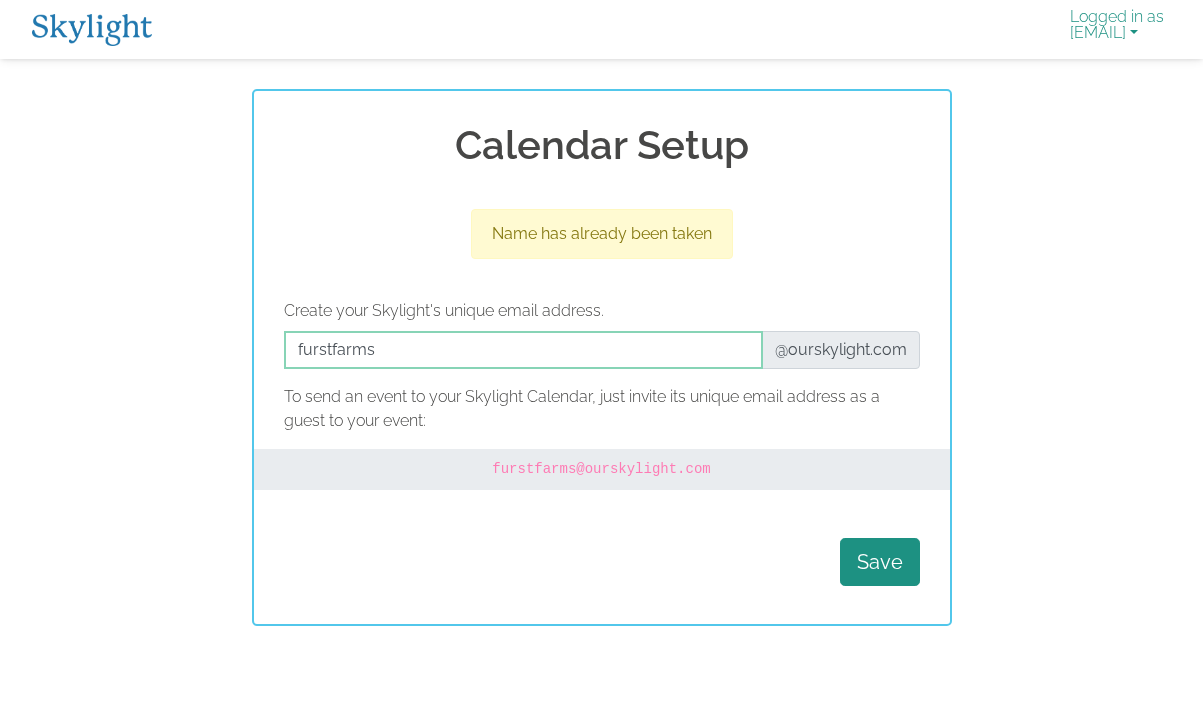 click on "Logged in as [EMAIL]" at bounding box center [1117, 29] 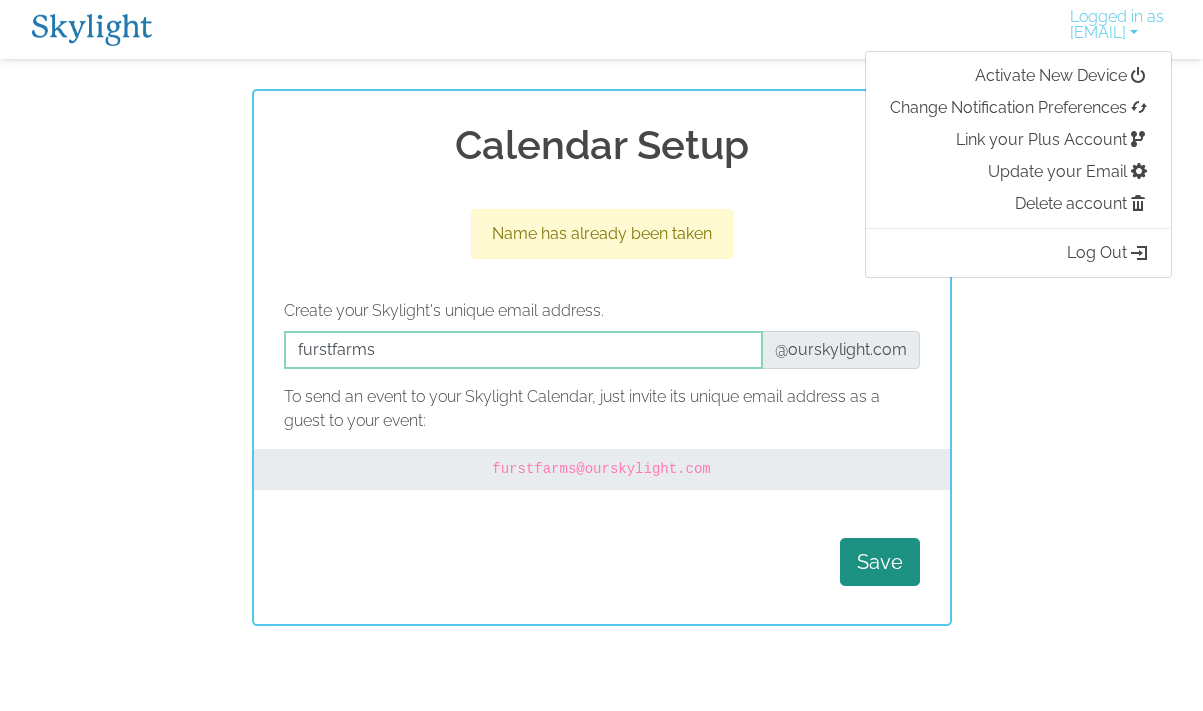 click on "Logged in as [EMAIL] Activate New Device Change Notification Preferences Link your Plus Account Update your Email Delete account Log Out" at bounding box center (602, 29) 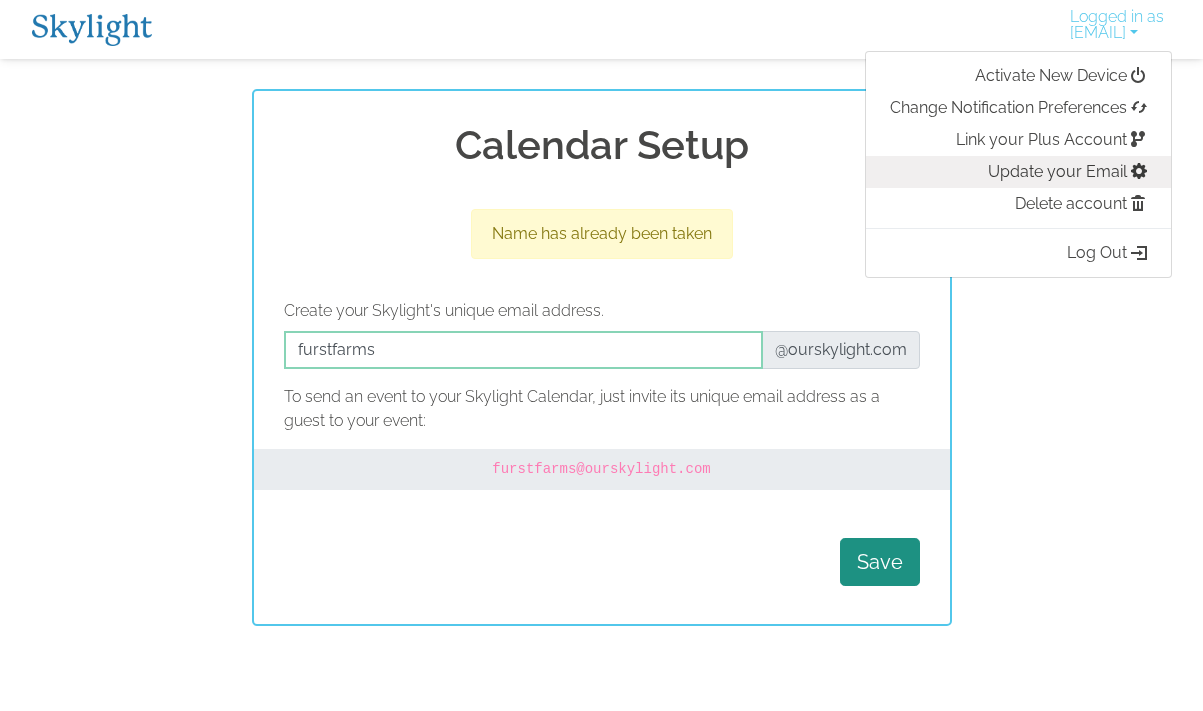 click on "Update your Email" at bounding box center [1018, 172] 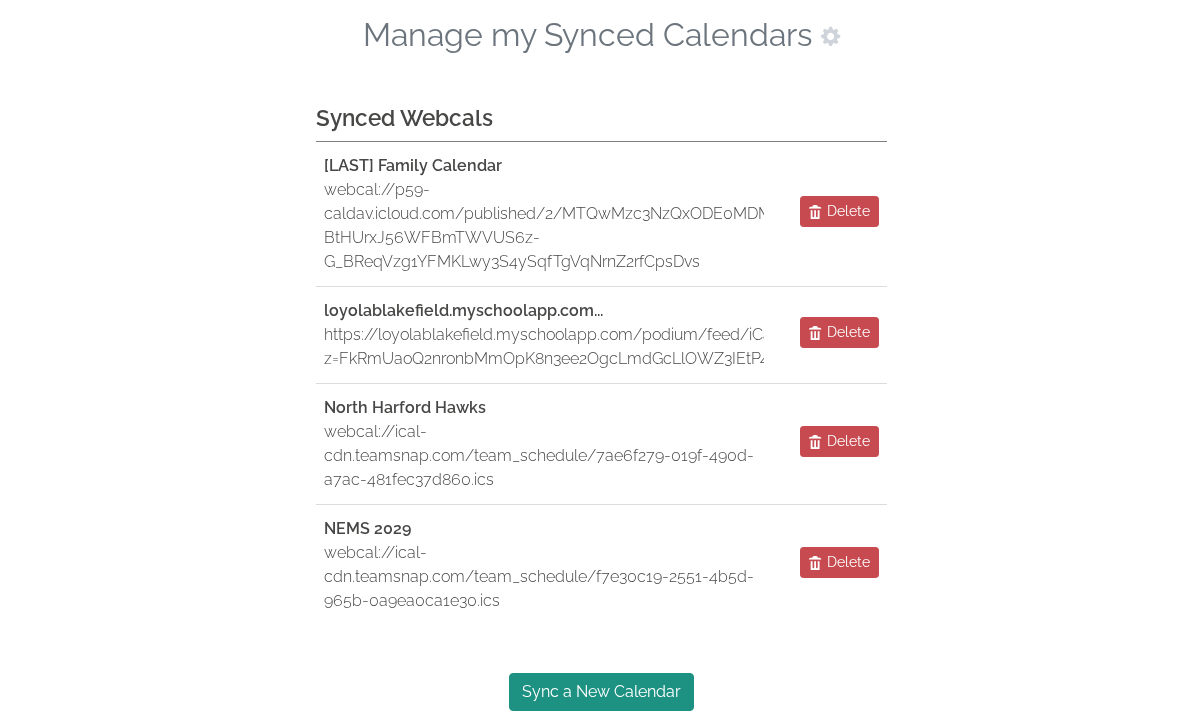 scroll, scrollTop: 195, scrollLeft: 0, axis: vertical 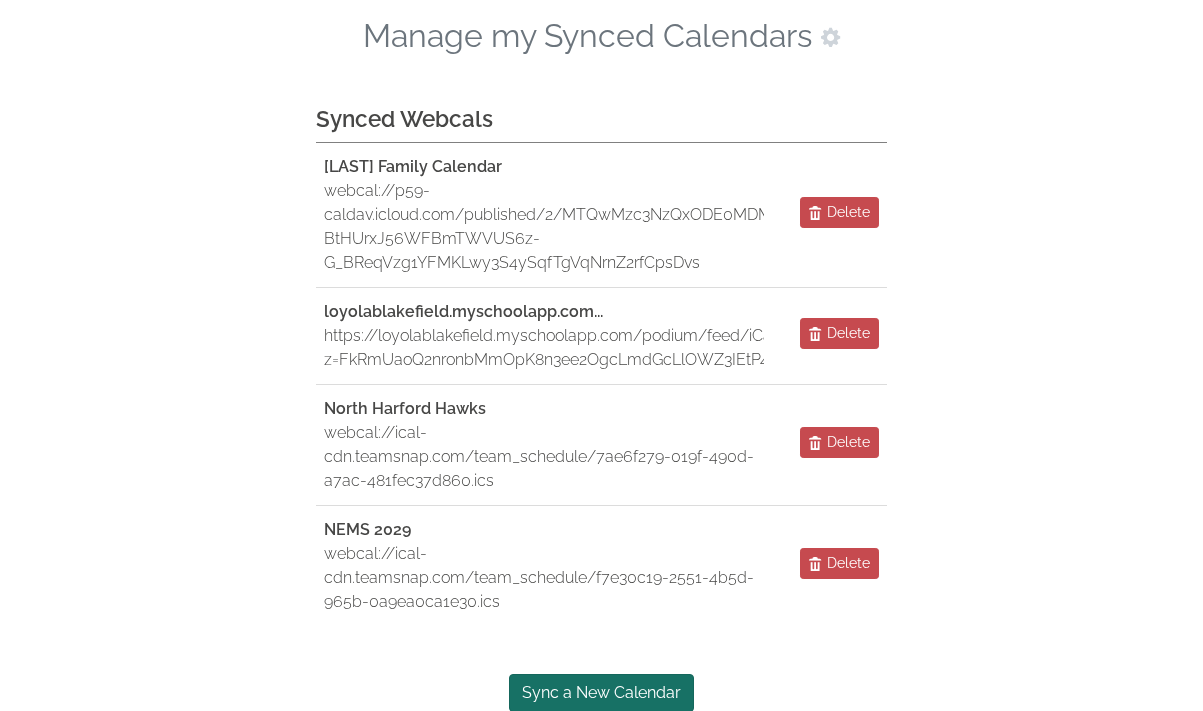 click on "Sync a New Calendar" at bounding box center (601, 693) 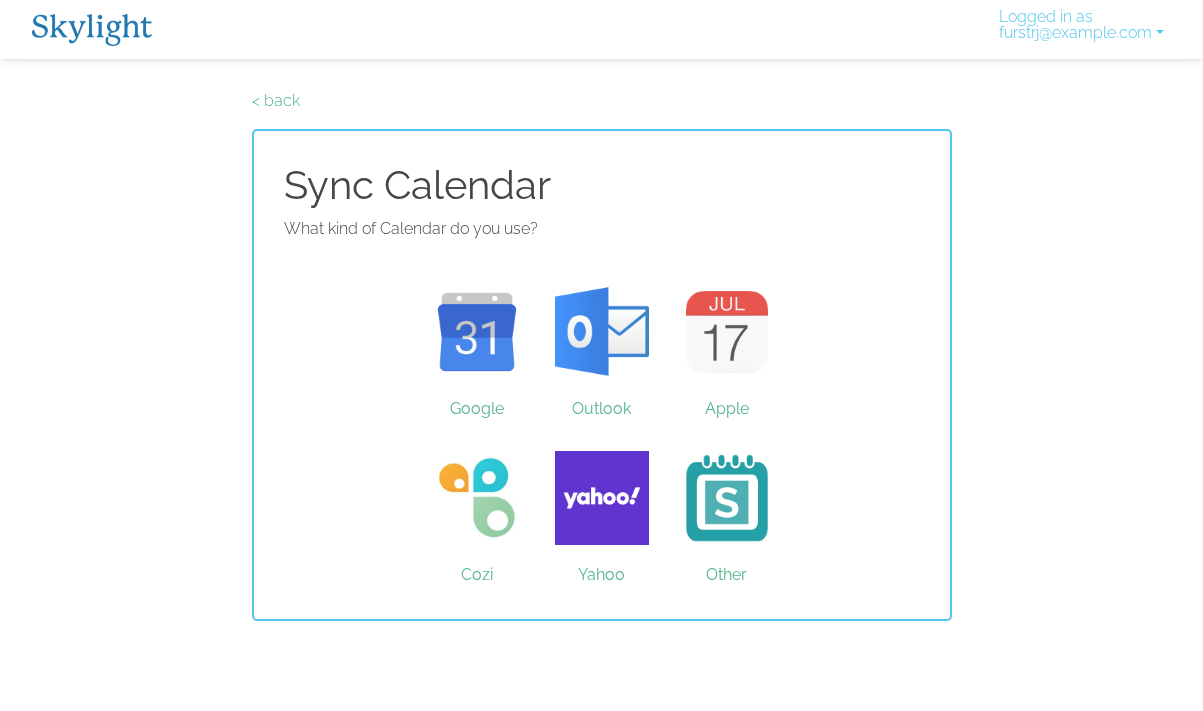 scroll, scrollTop: 0, scrollLeft: 0, axis: both 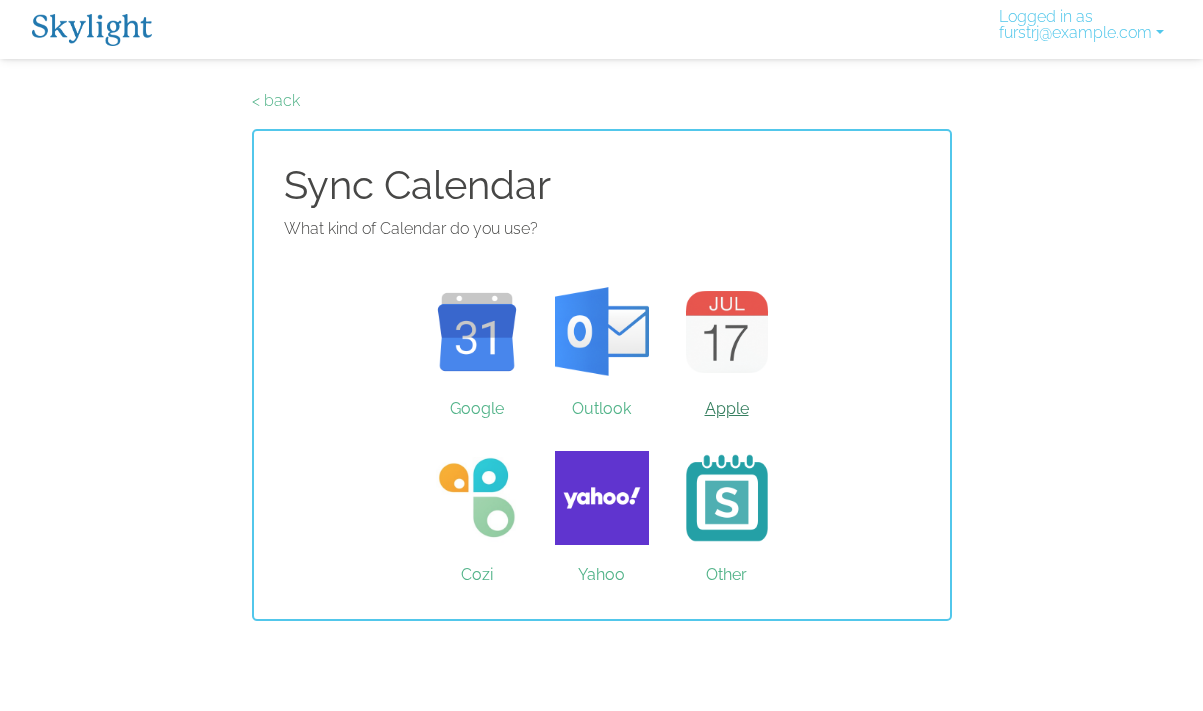 click on "Apple" at bounding box center (726, 332) 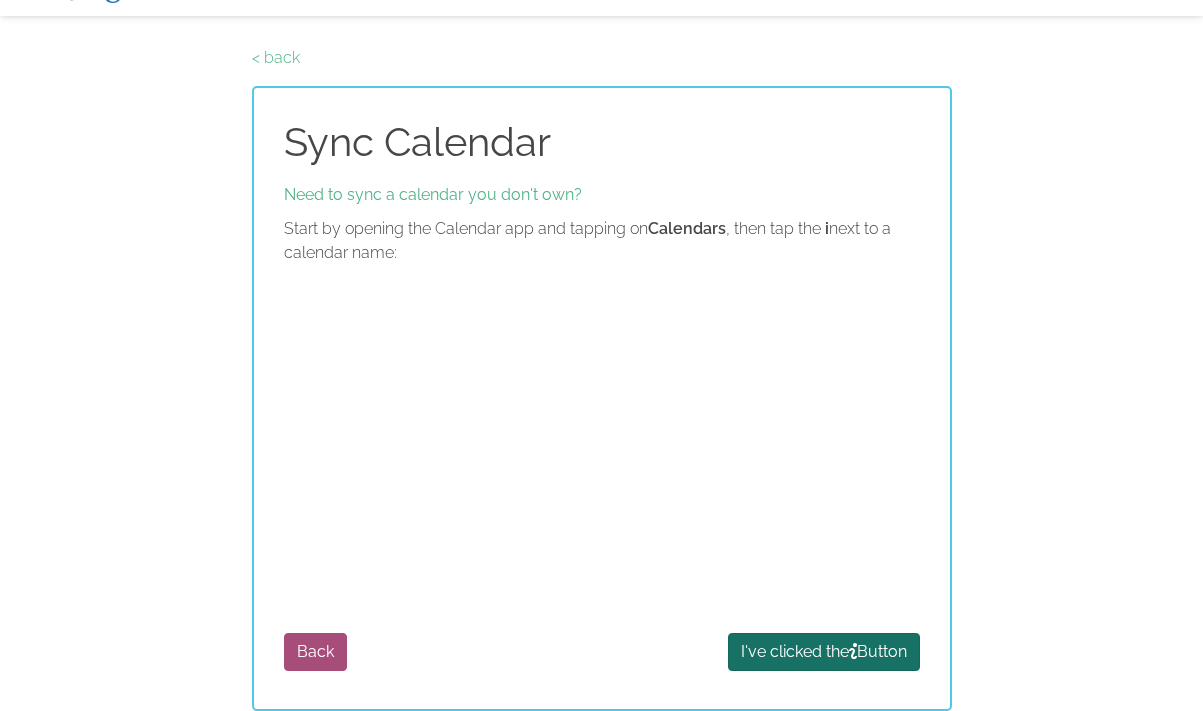 scroll, scrollTop: 43, scrollLeft: 0, axis: vertical 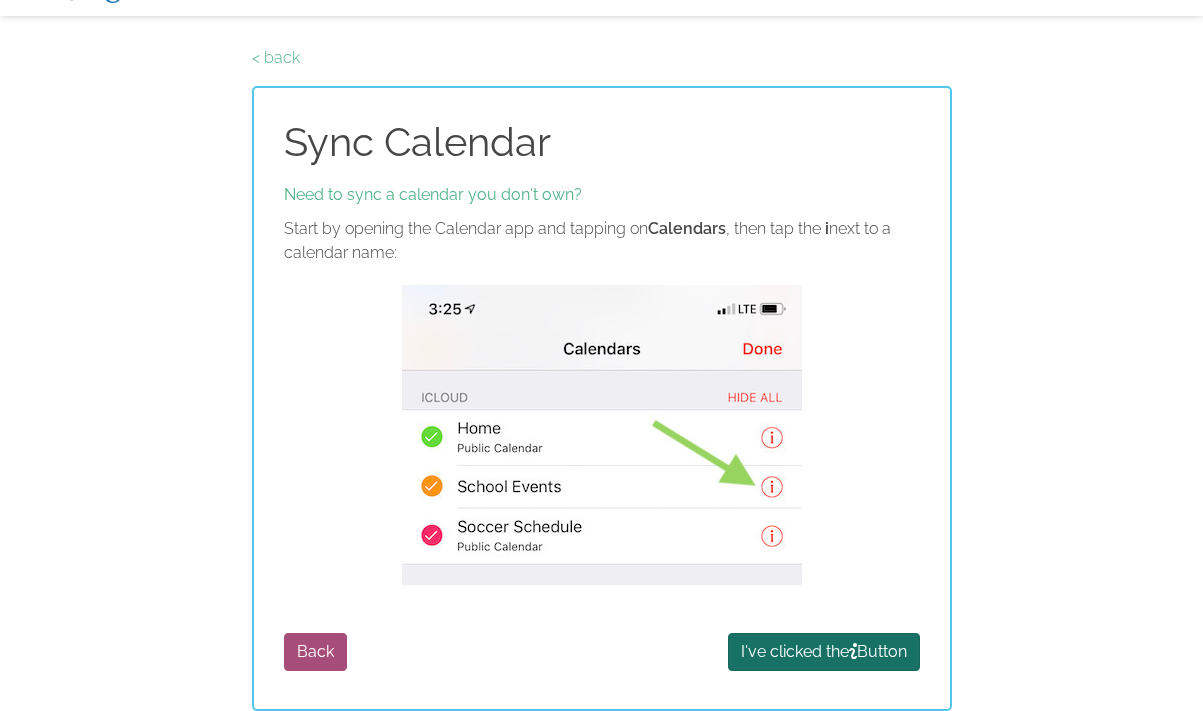 click on "I've clicked the   Button" at bounding box center [824, 652] 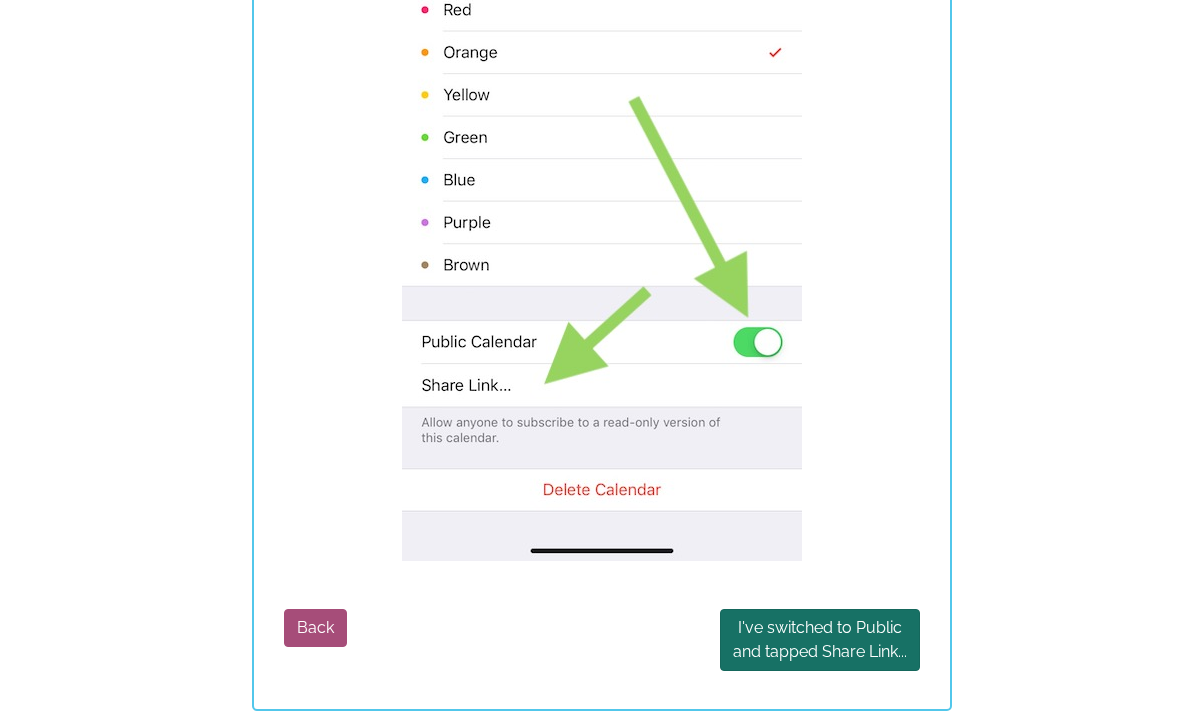 scroll, scrollTop: 566, scrollLeft: 0, axis: vertical 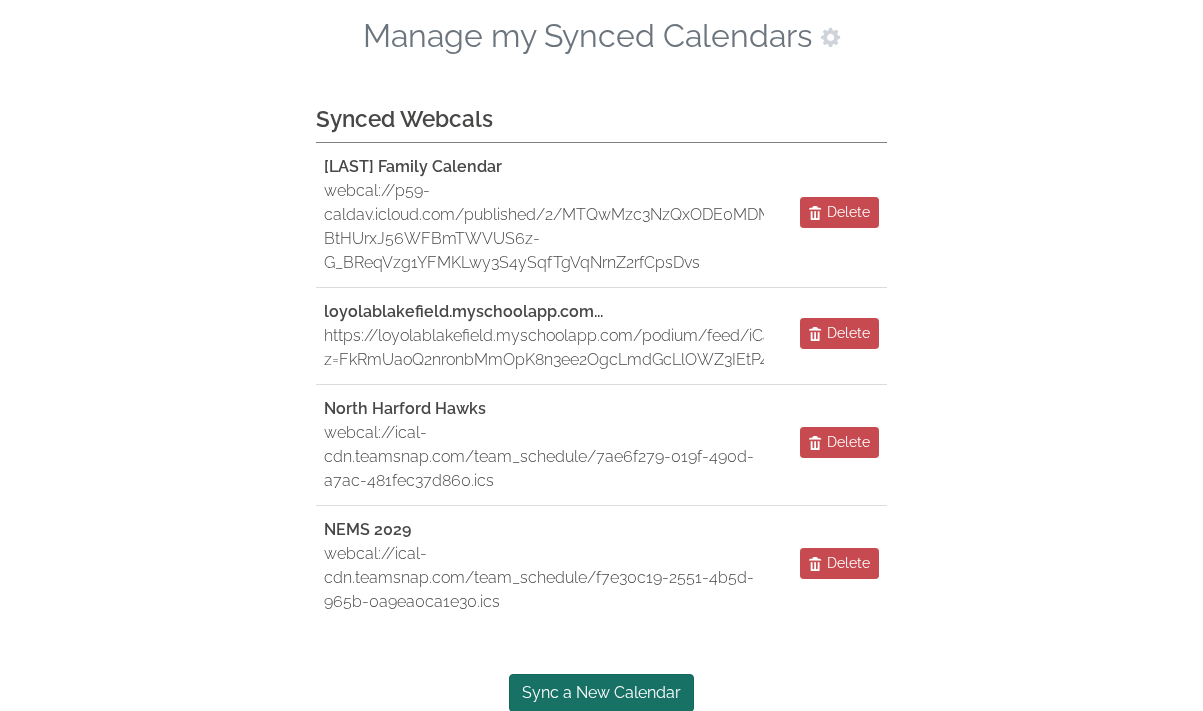 click on "Sync a New Calendar" at bounding box center (601, 693) 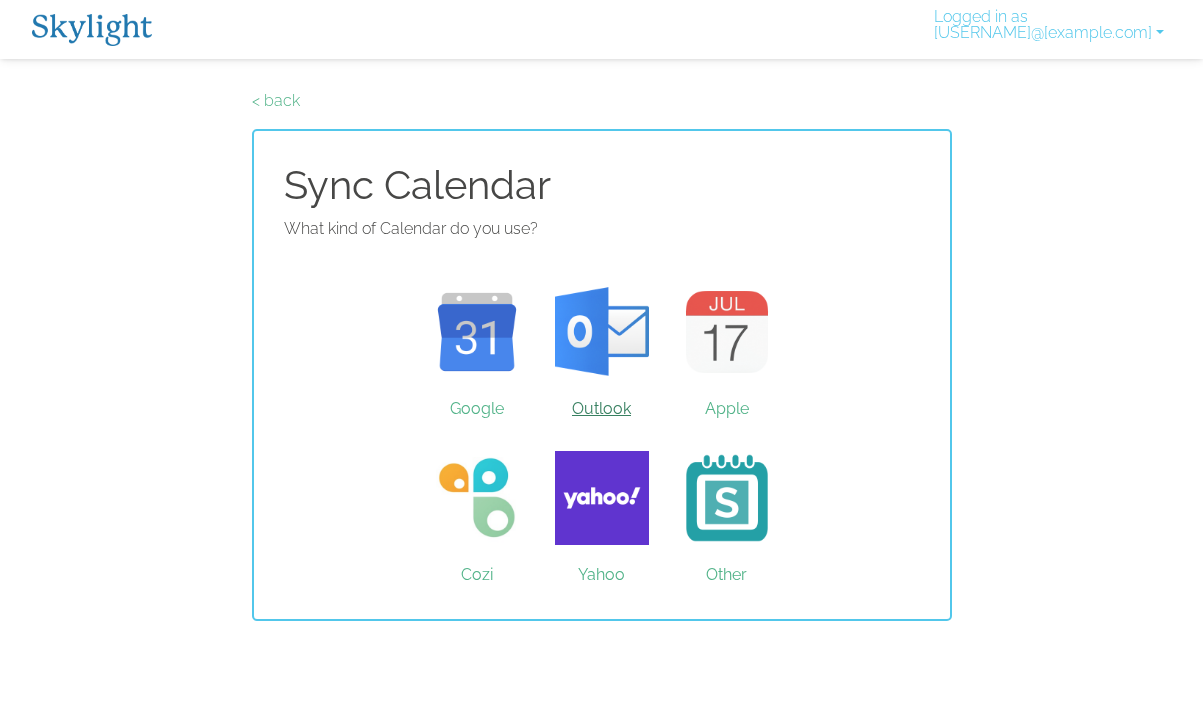 scroll, scrollTop: 0, scrollLeft: 0, axis: both 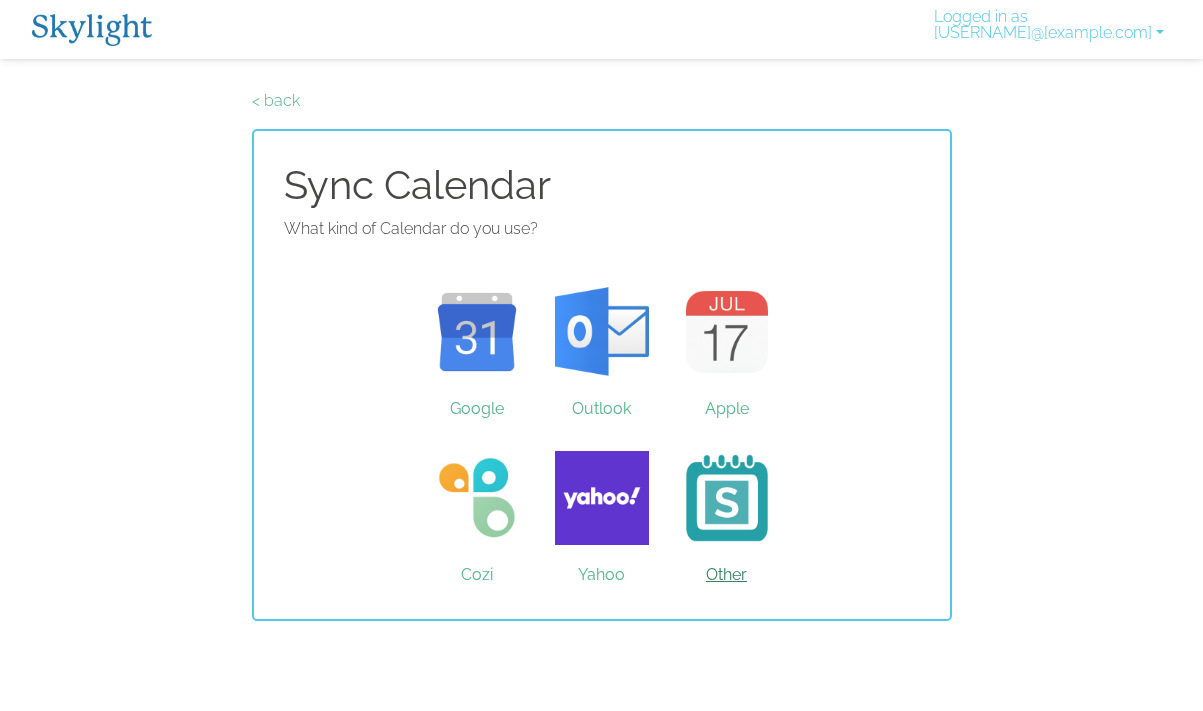 click on "Other" at bounding box center (726, 498) 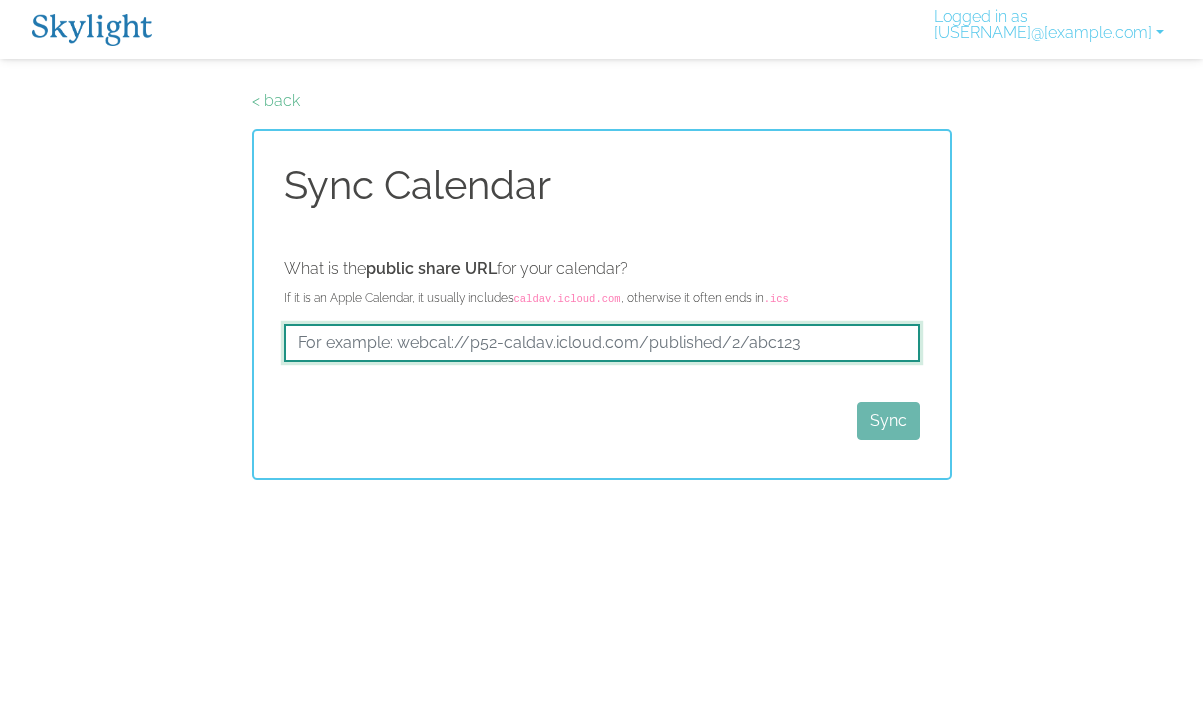 click at bounding box center (602, 343) 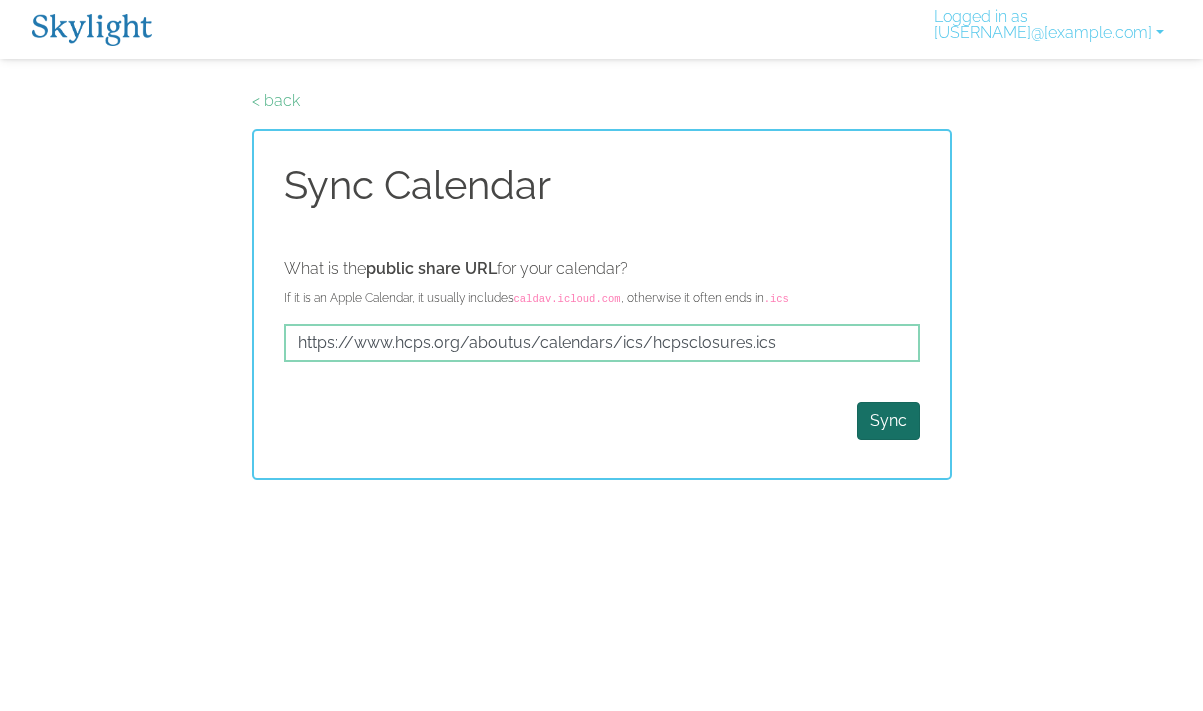 click on "Sync" at bounding box center [888, 421] 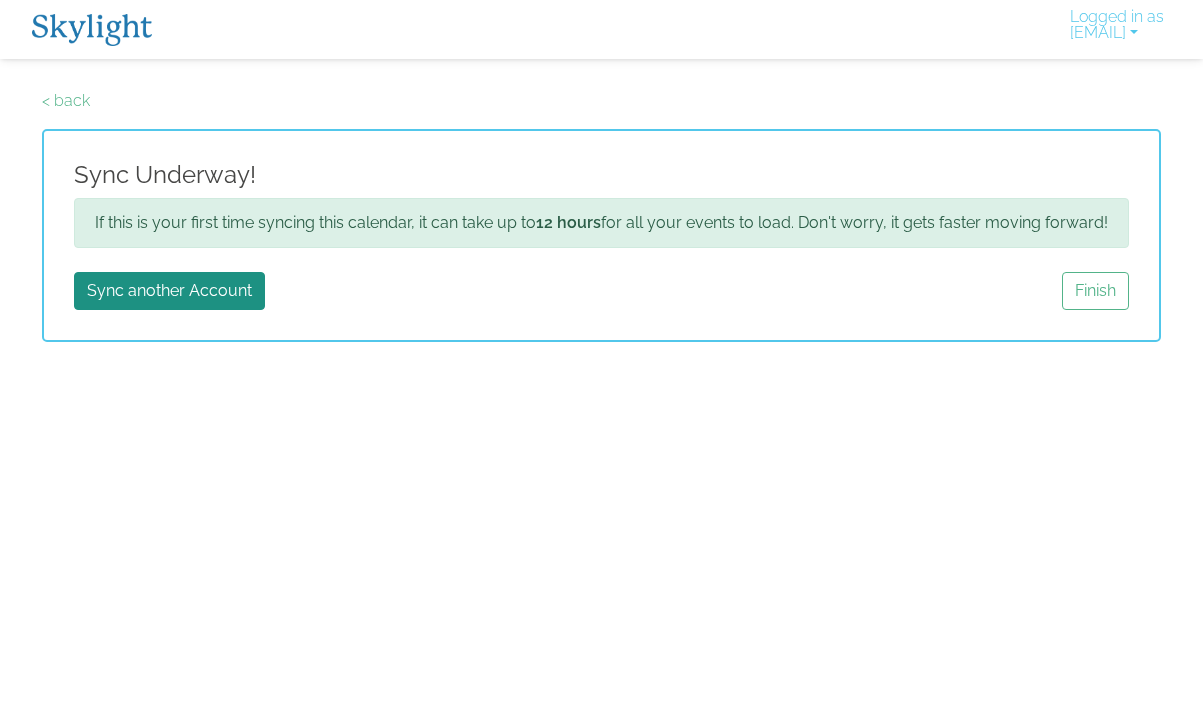 scroll, scrollTop: 0, scrollLeft: 0, axis: both 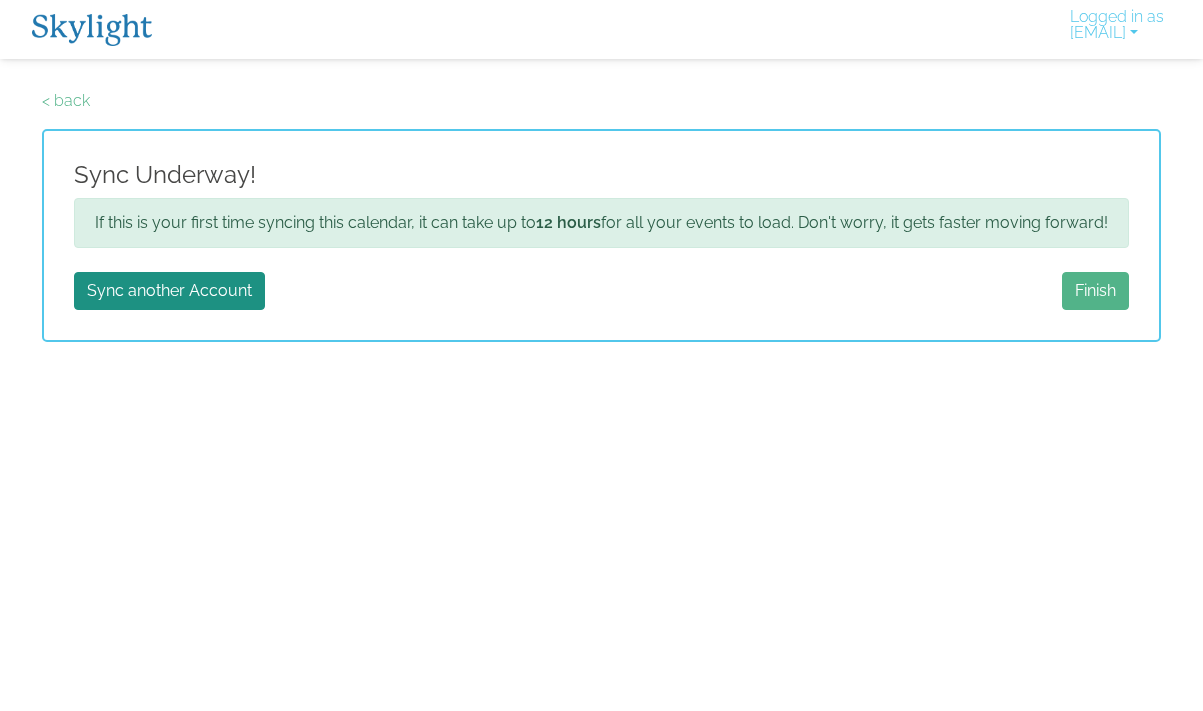 click on "Finish" at bounding box center [1095, 291] 